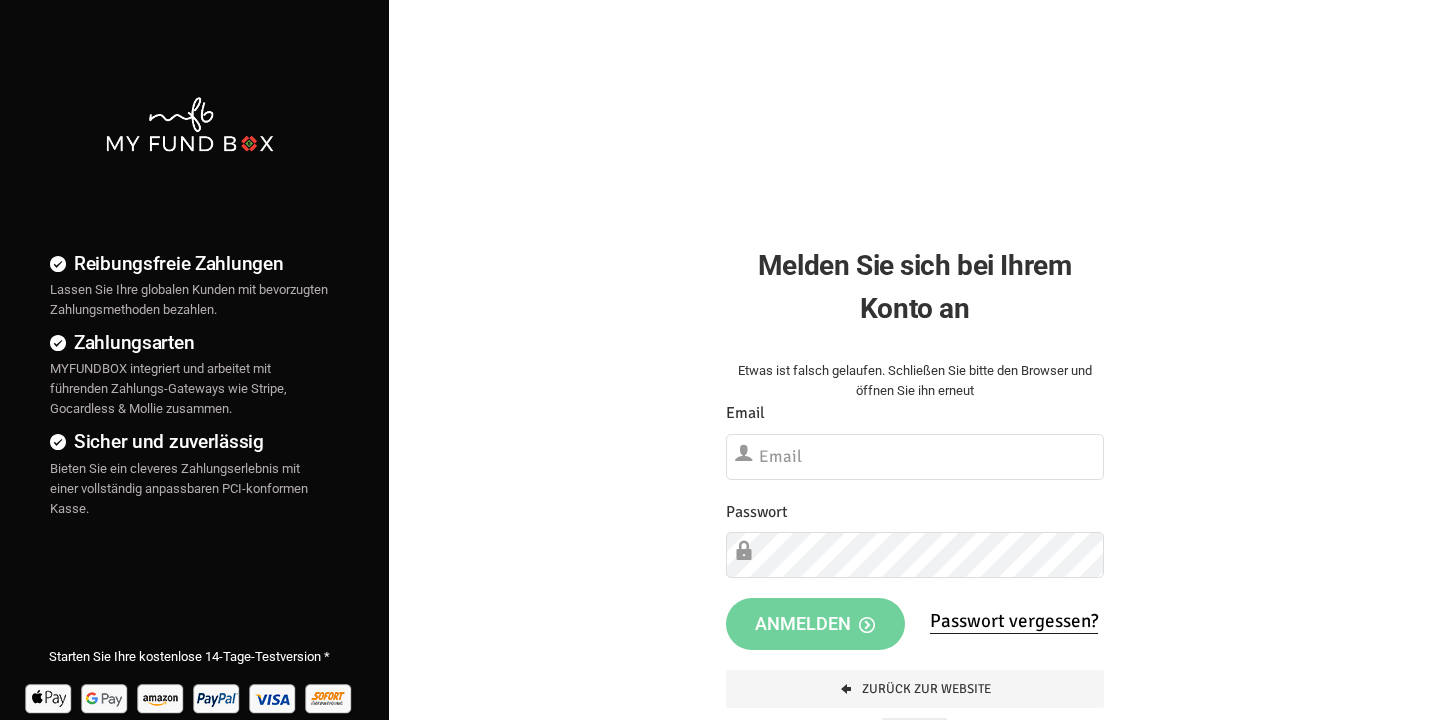 scroll, scrollTop: 0, scrollLeft: 0, axis: both 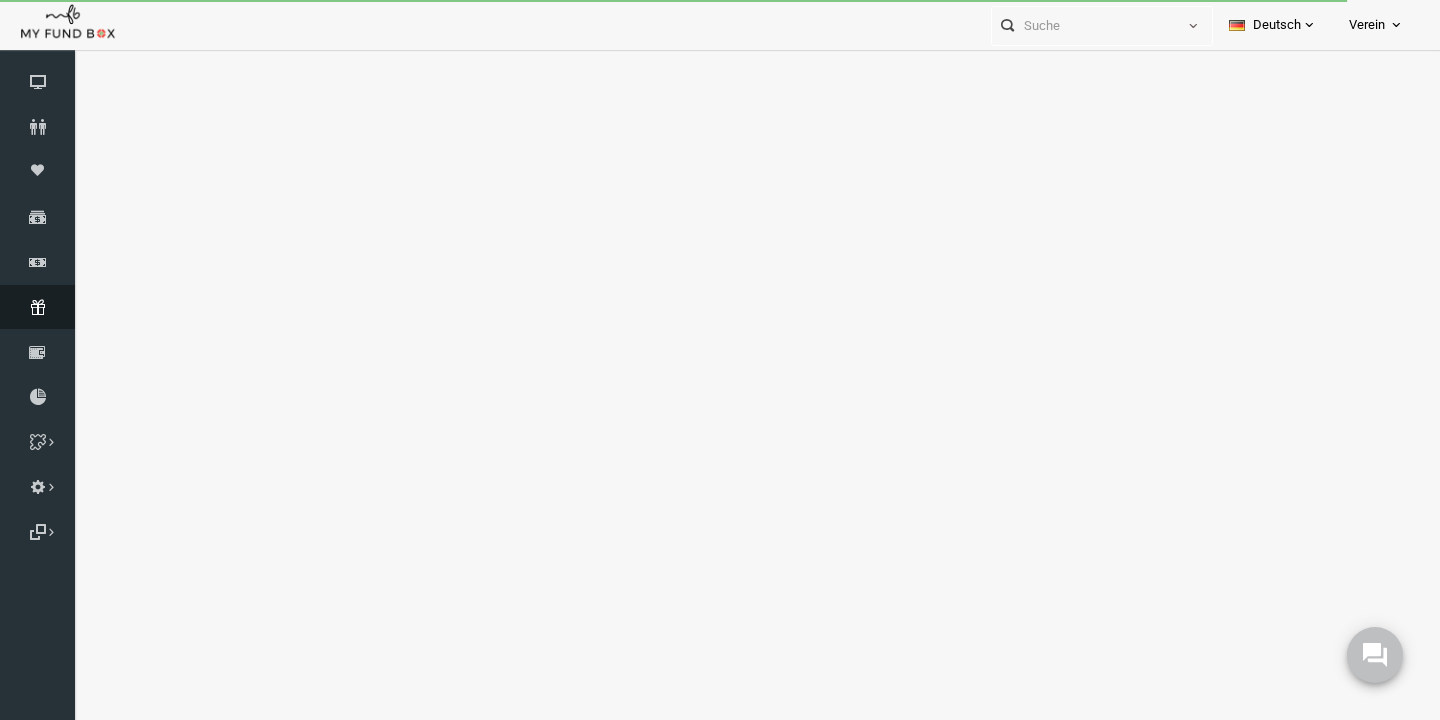 click at bounding box center [37, 307] 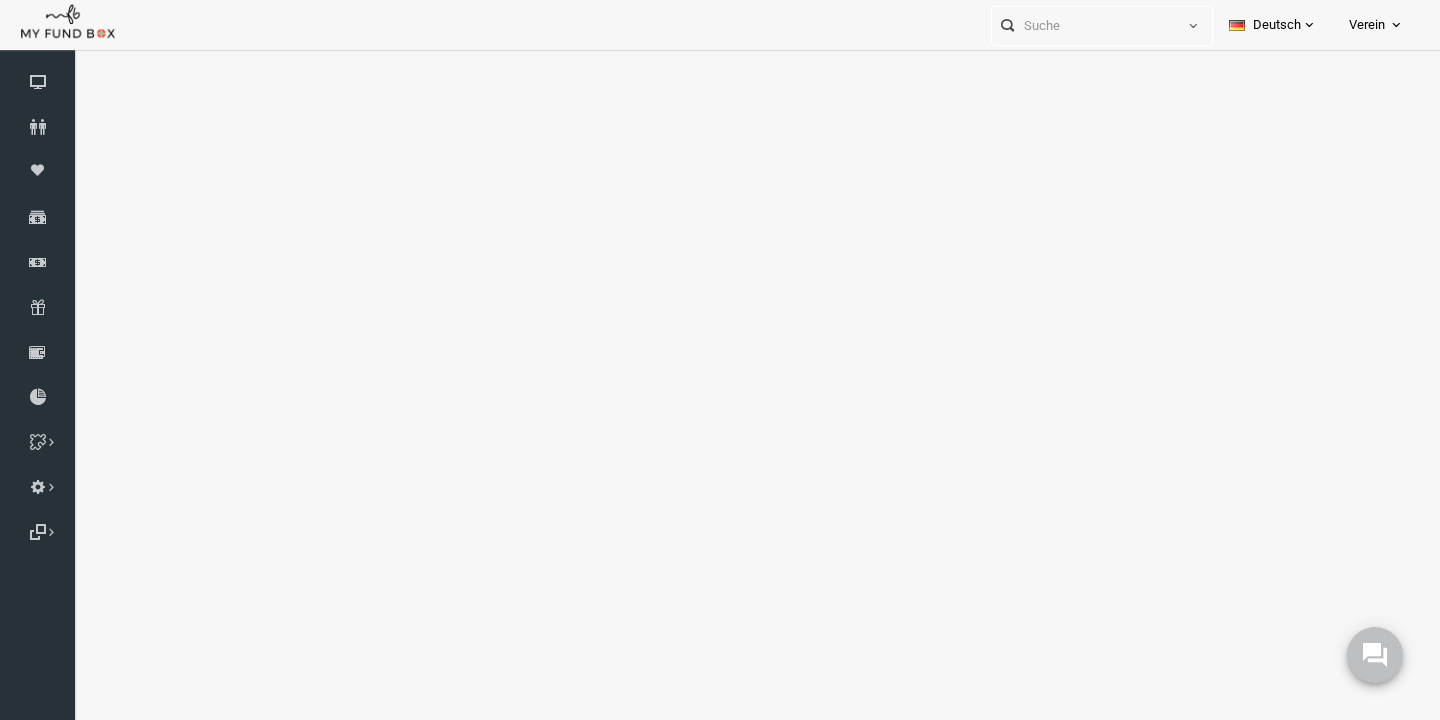 select on "100" 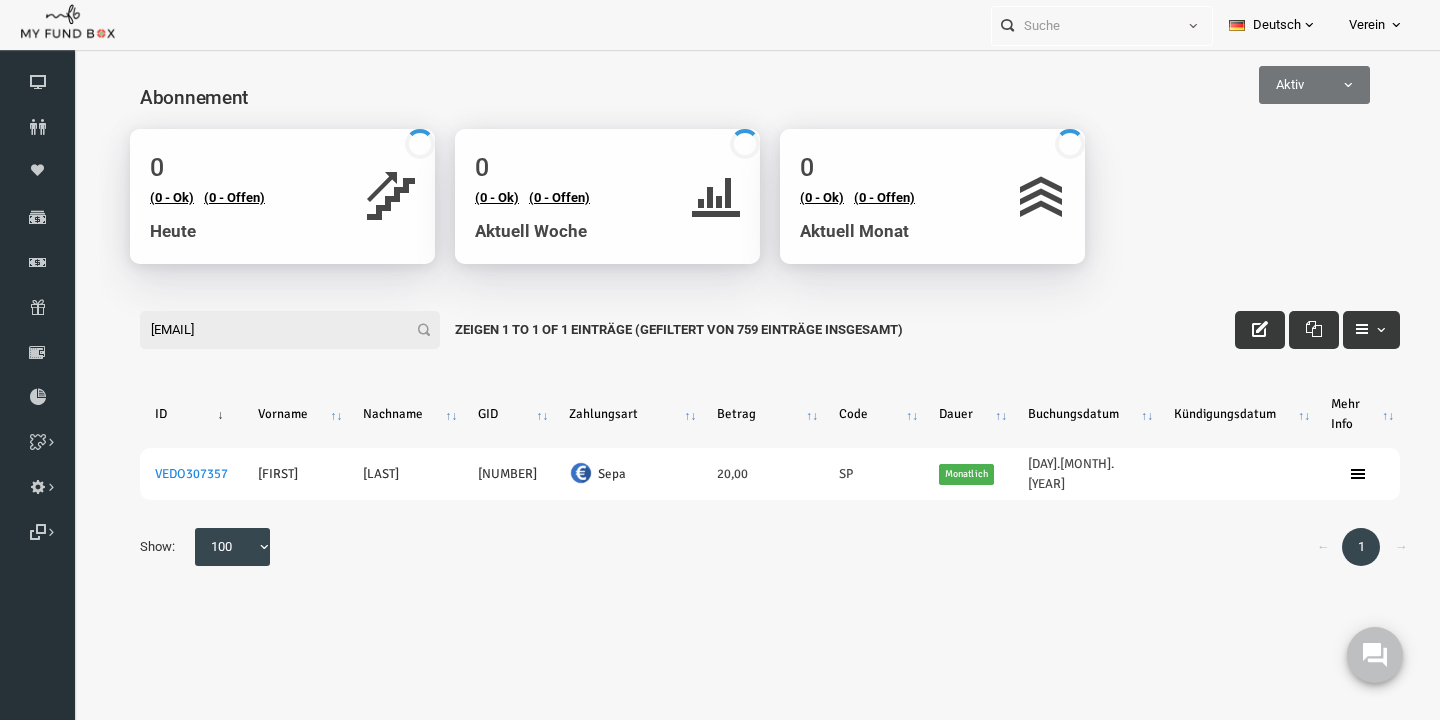scroll, scrollTop: 0, scrollLeft: 0, axis: both 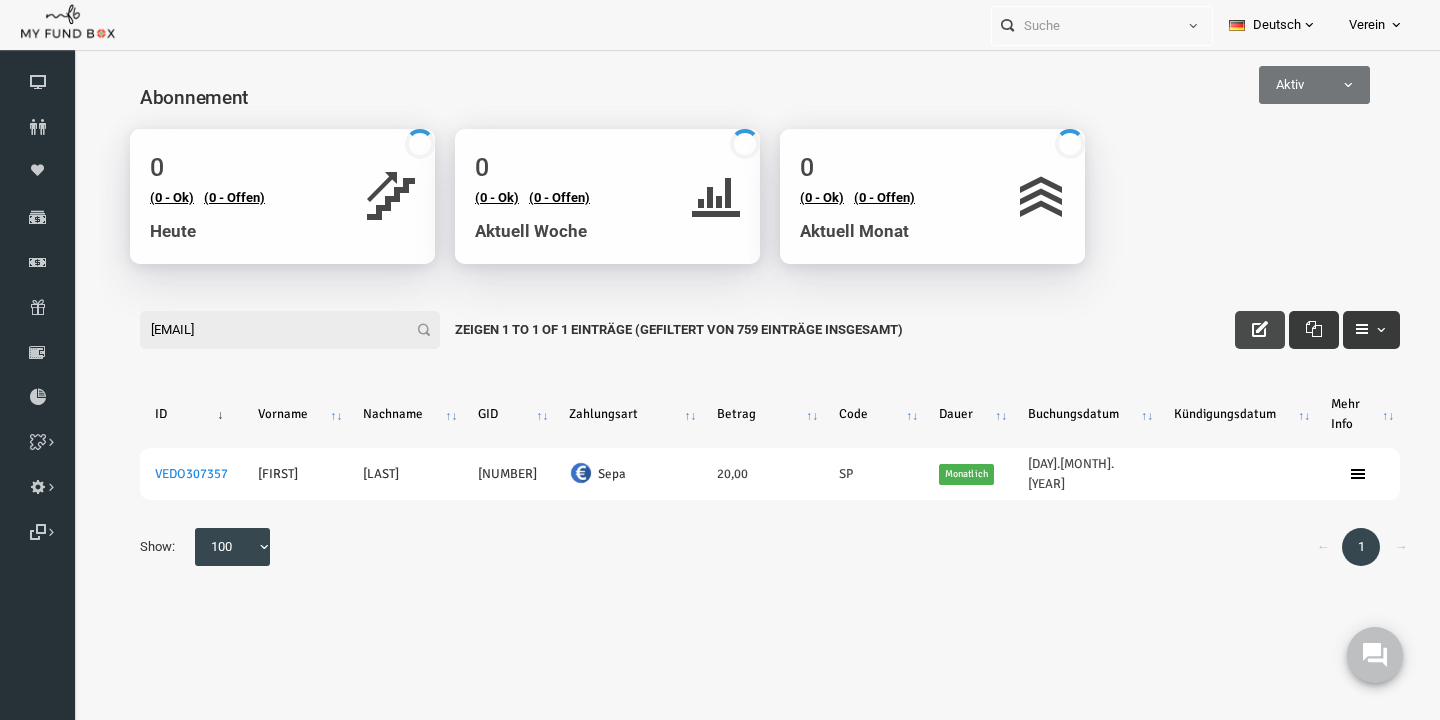 click at bounding box center [1232, 330] 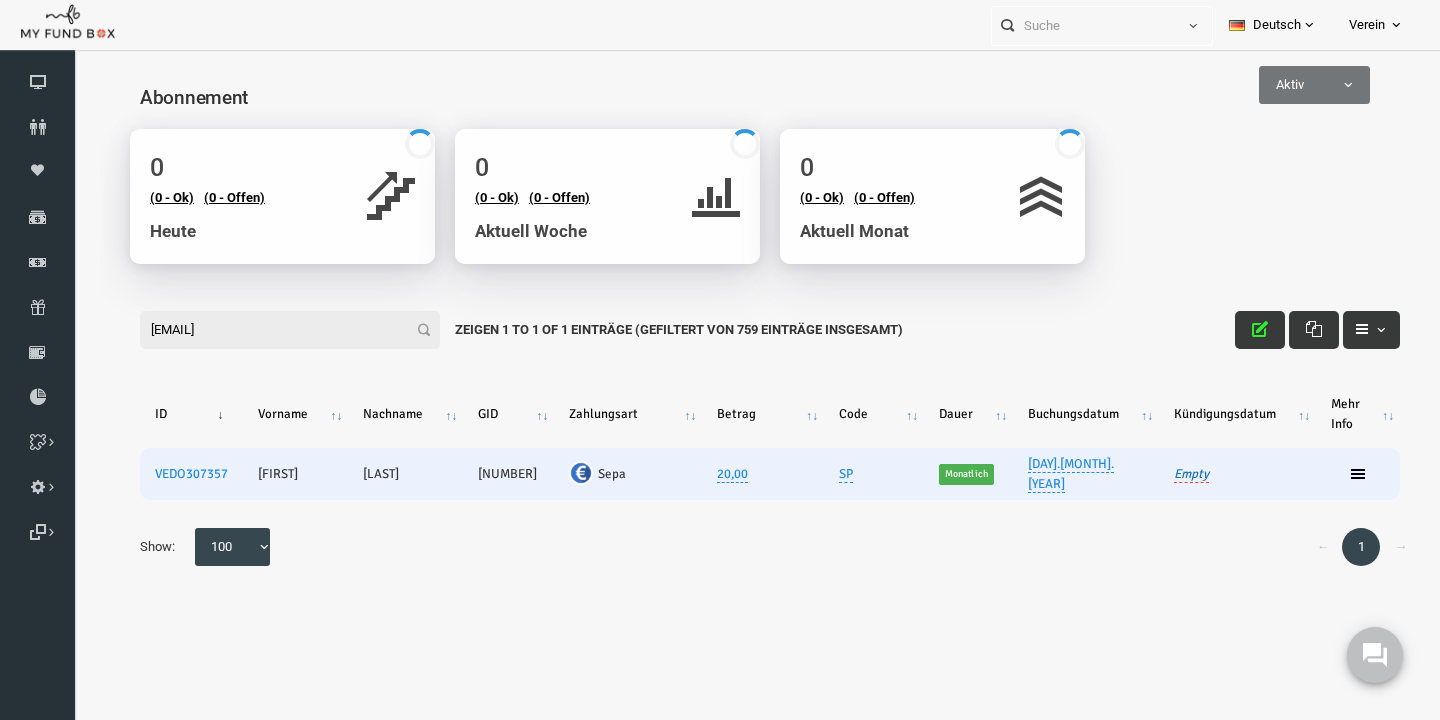 click on "Empty" at bounding box center (1163, 474) 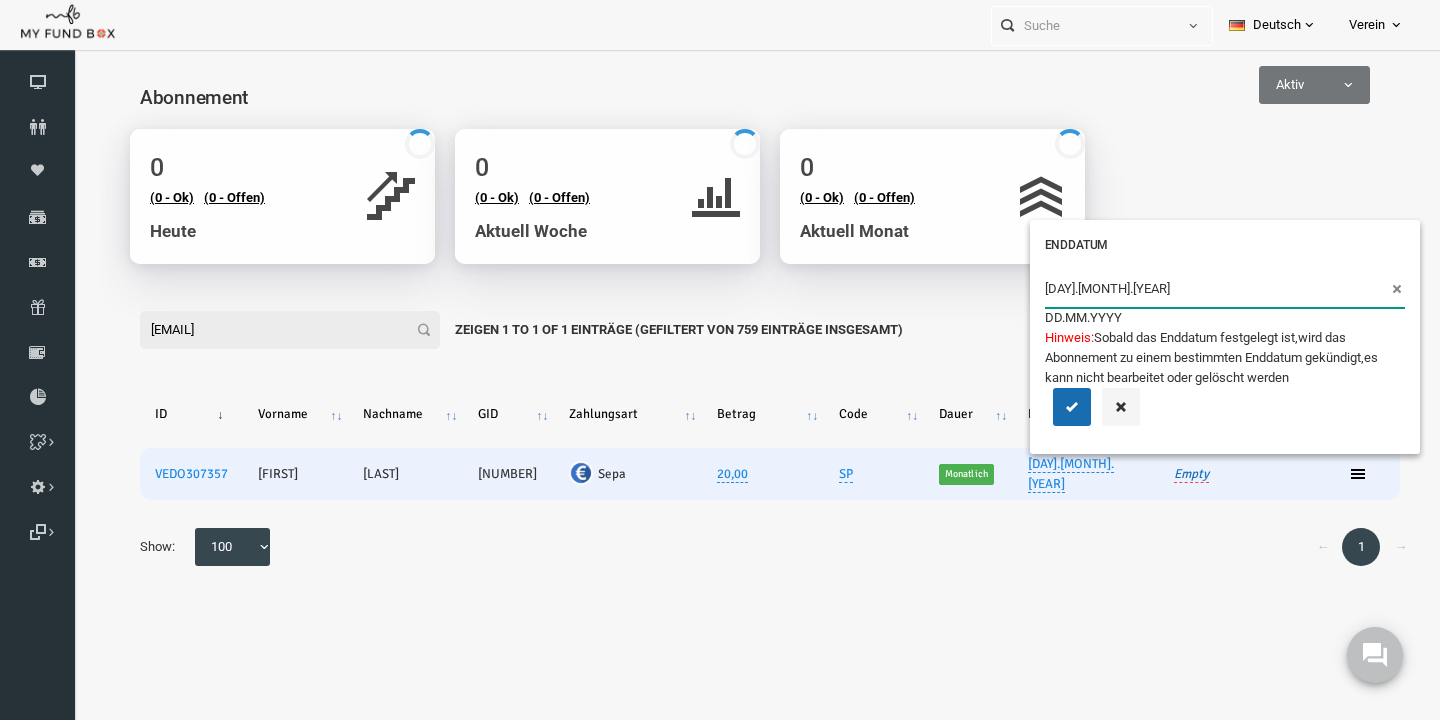 type on "04.08.2025" 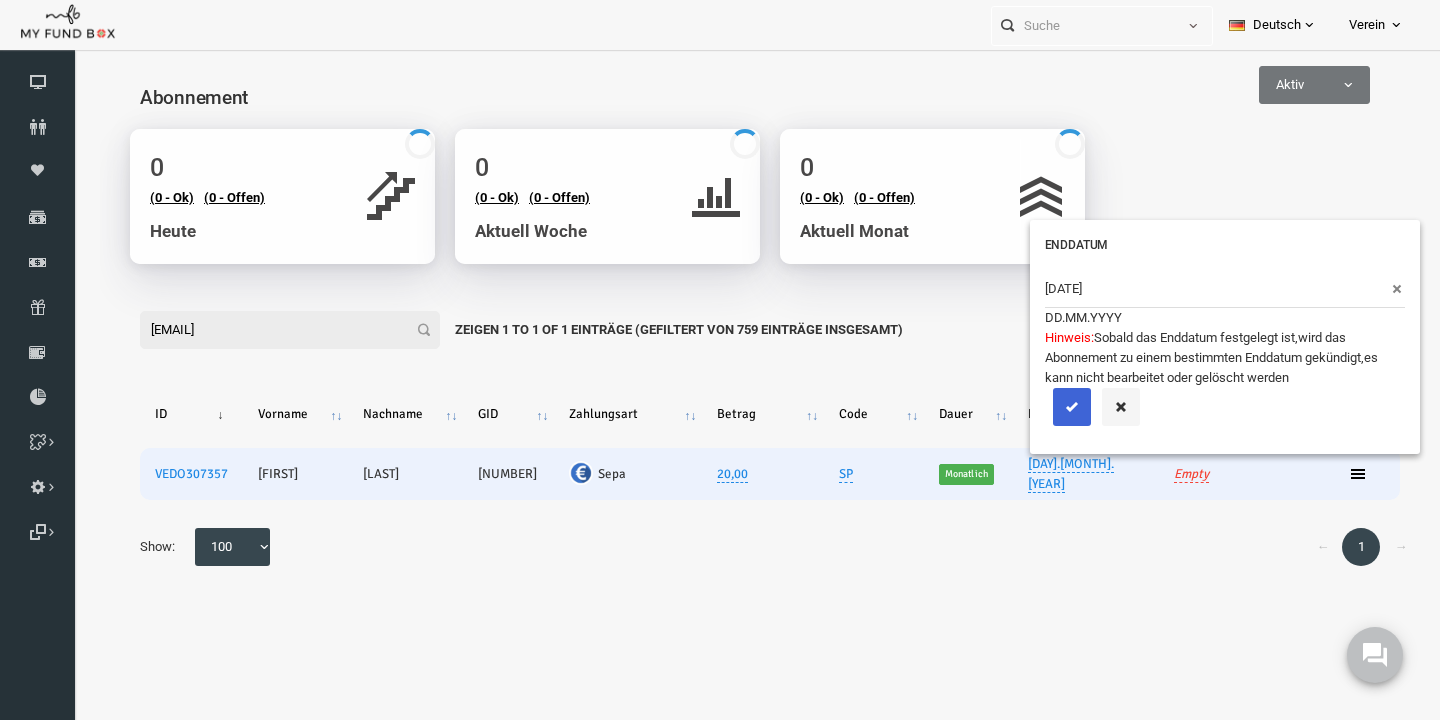 click at bounding box center (1044, 407) 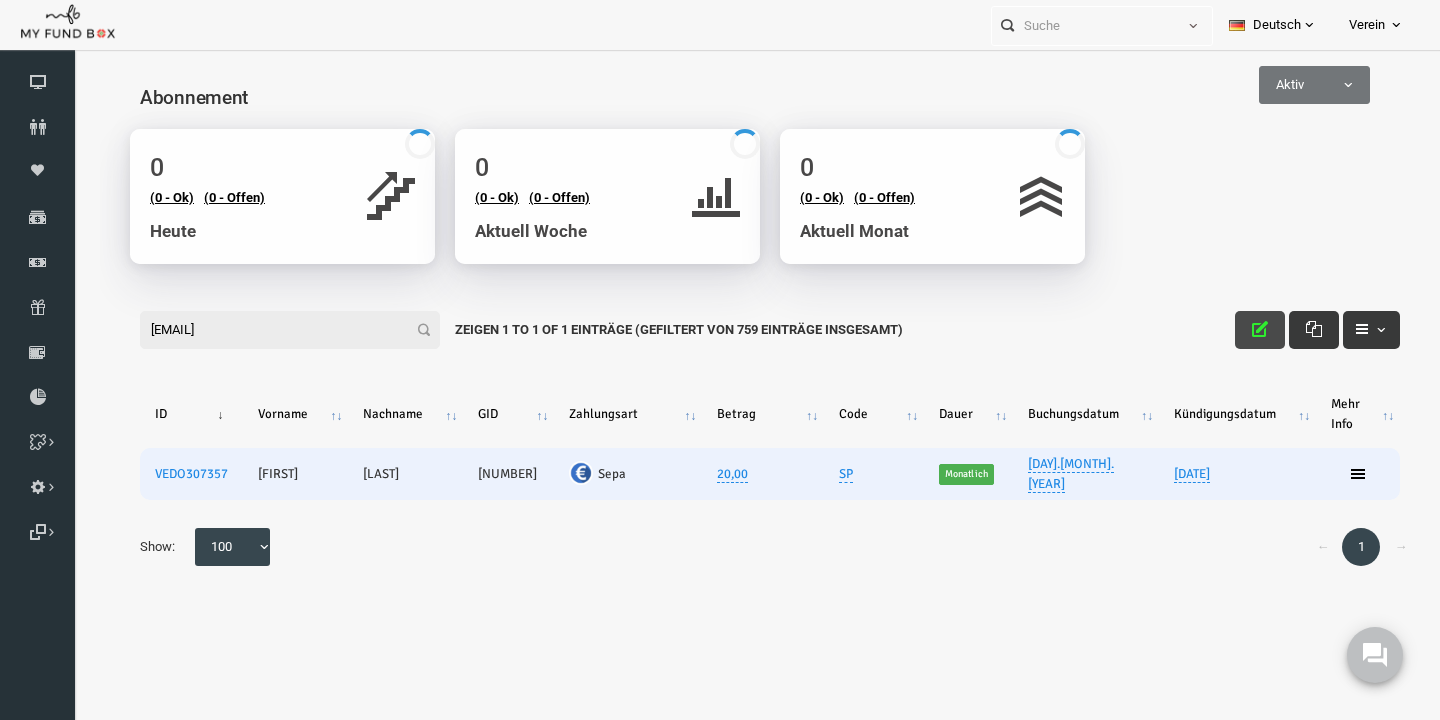 click at bounding box center (1232, 329) 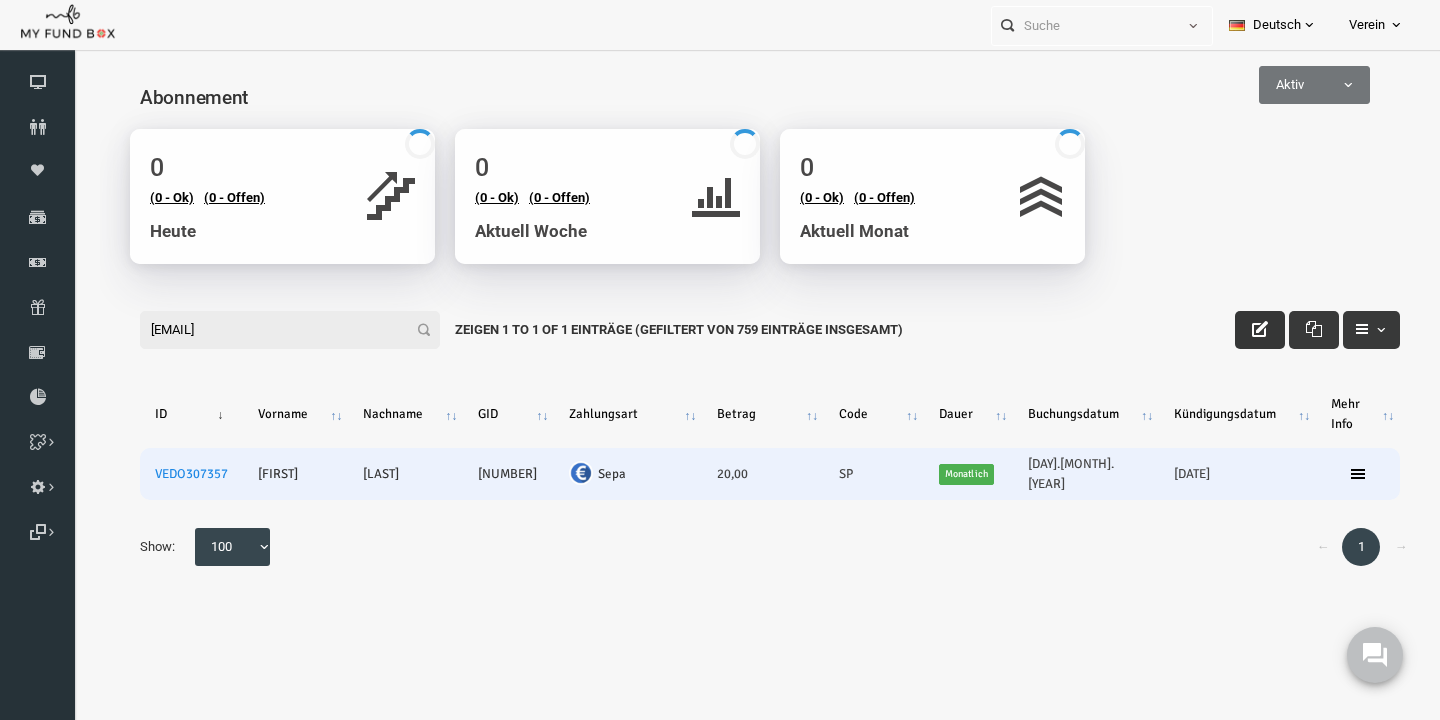 click on "Filter:   hamzeh.allaf@gmail.com                 Zeigen 1 to 1 of 1 Einträge (Gefiltert von 759 Einträge insgesamt)" at bounding box center (742, 311) 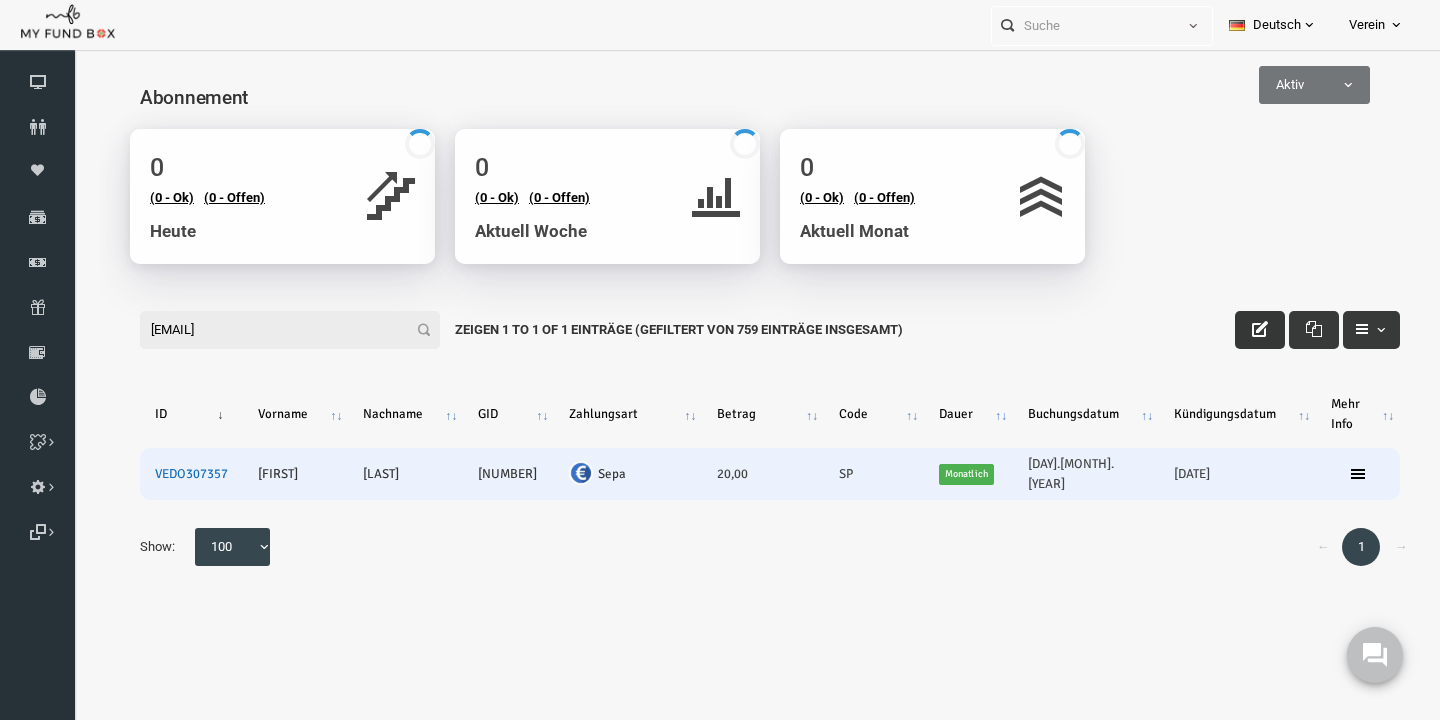 click on "VEDO307357" at bounding box center (163, 474) 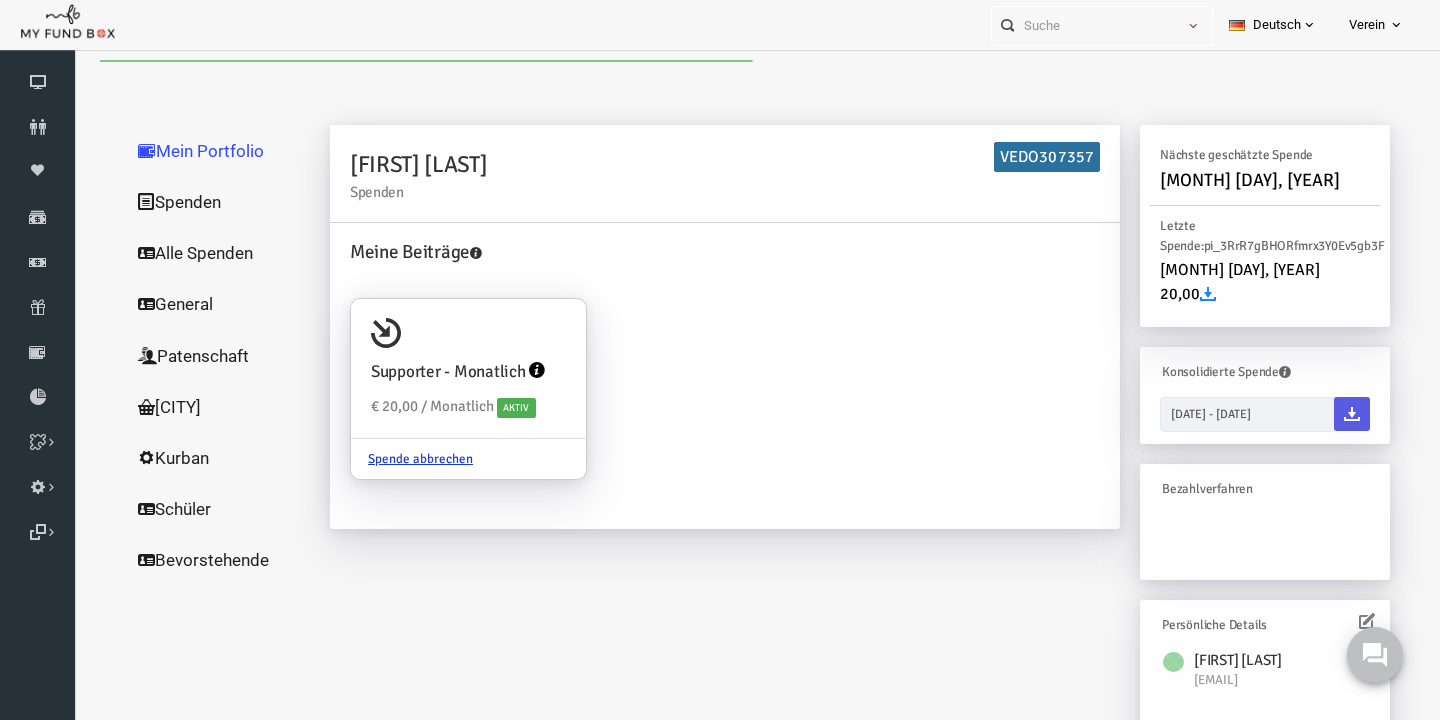 scroll, scrollTop: 0, scrollLeft: 0, axis: both 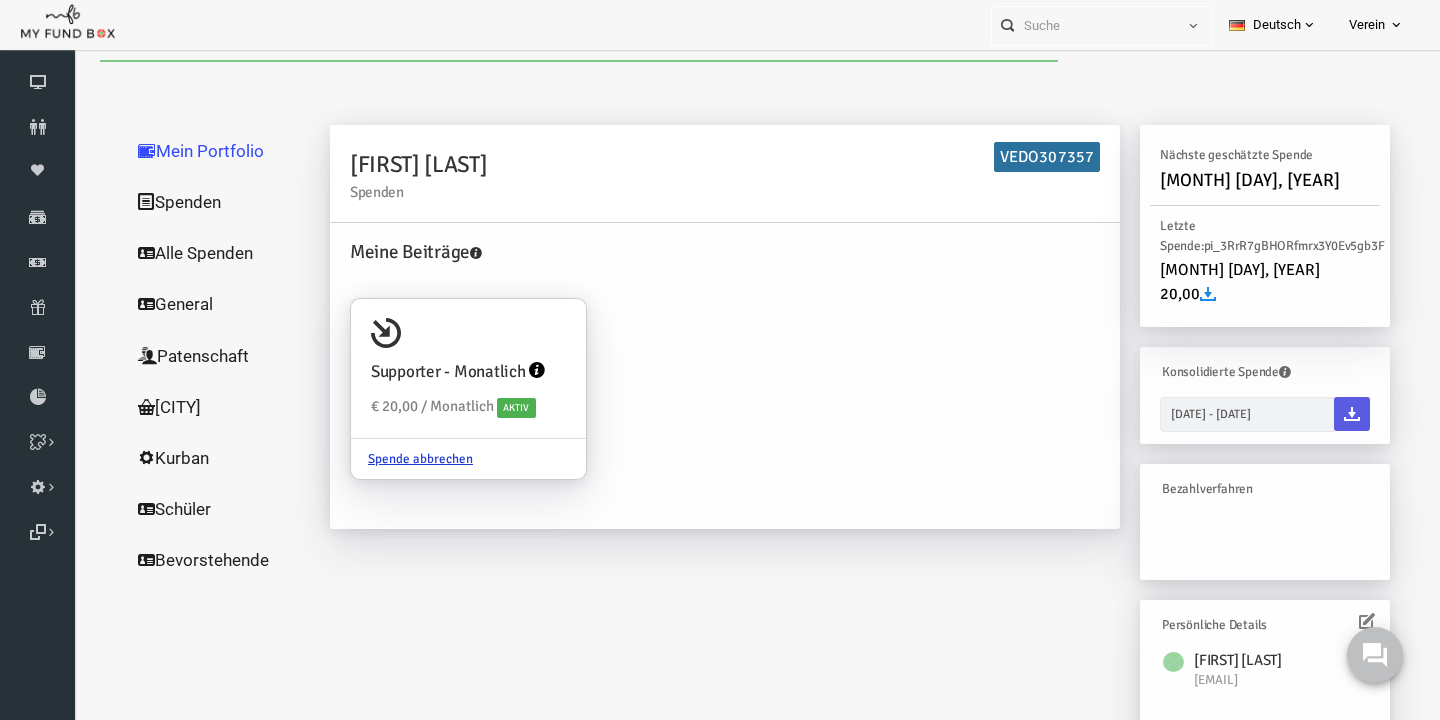 click on "Spenden" at bounding box center [192, 202] 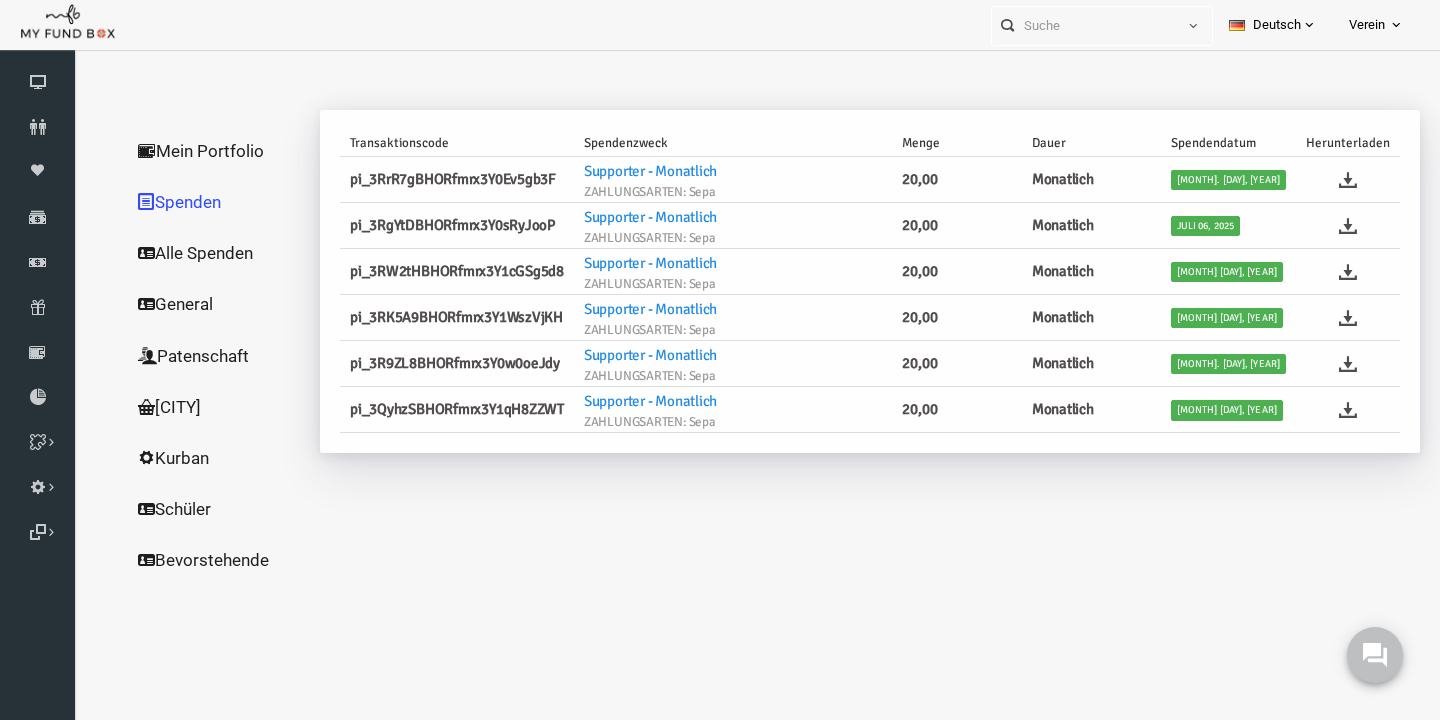 click on "Alle Spenden" at bounding box center [192, 253] 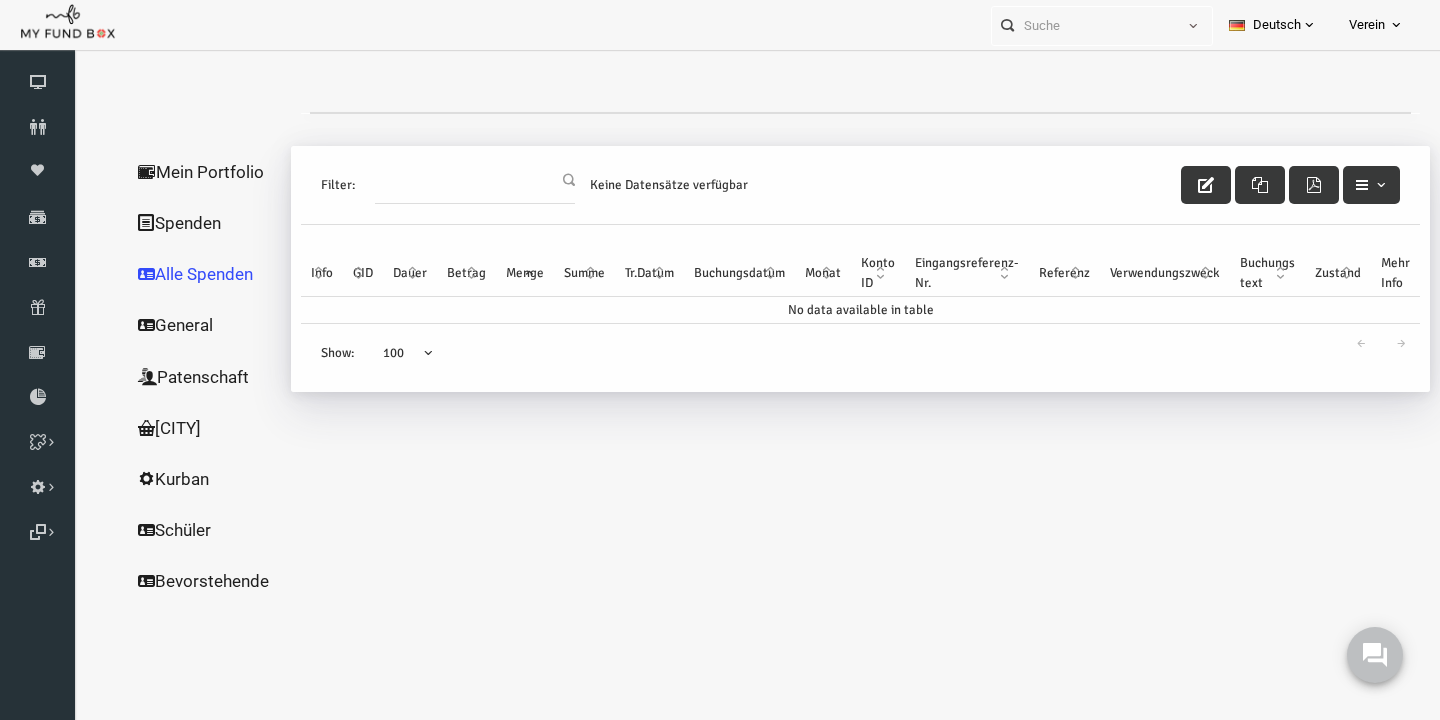 click on "Alle Spenden" at bounding box center (182, 274) 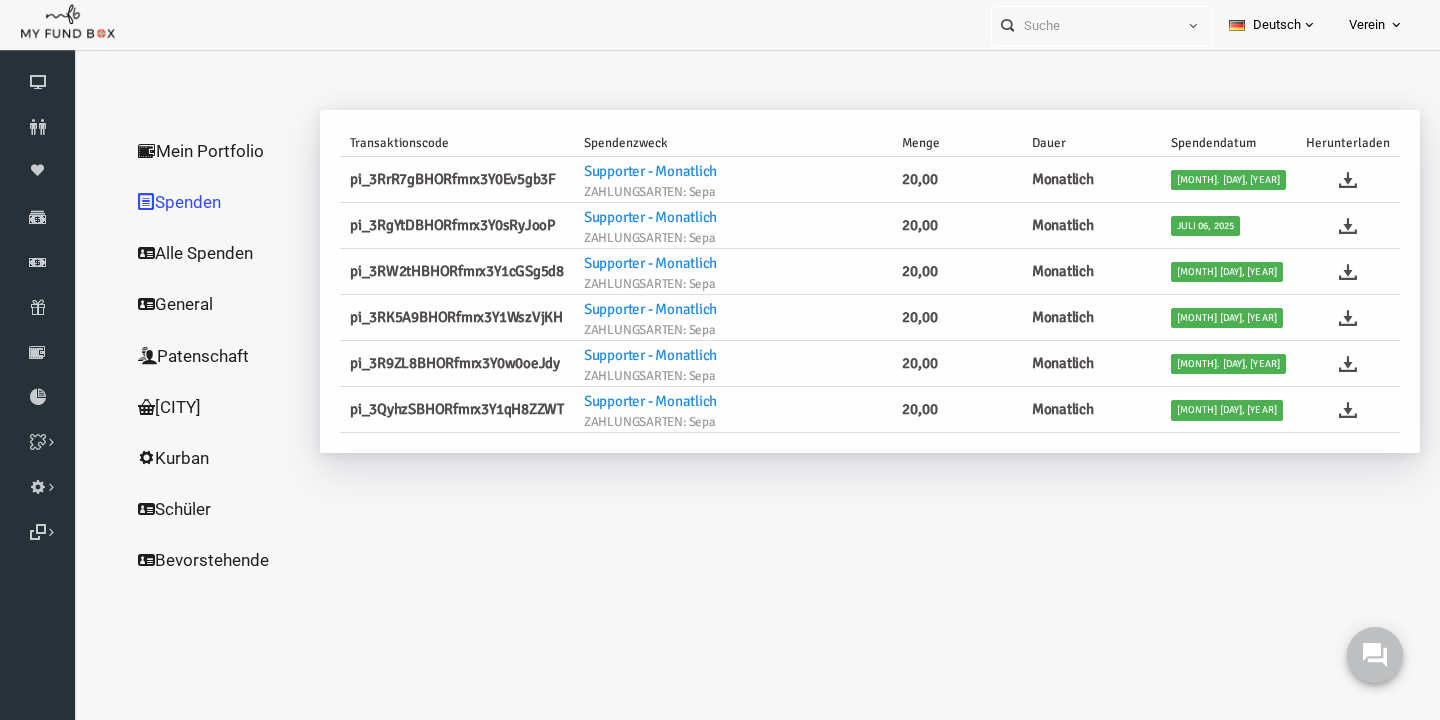 click on "Alle Spenden" at bounding box center [192, 253] 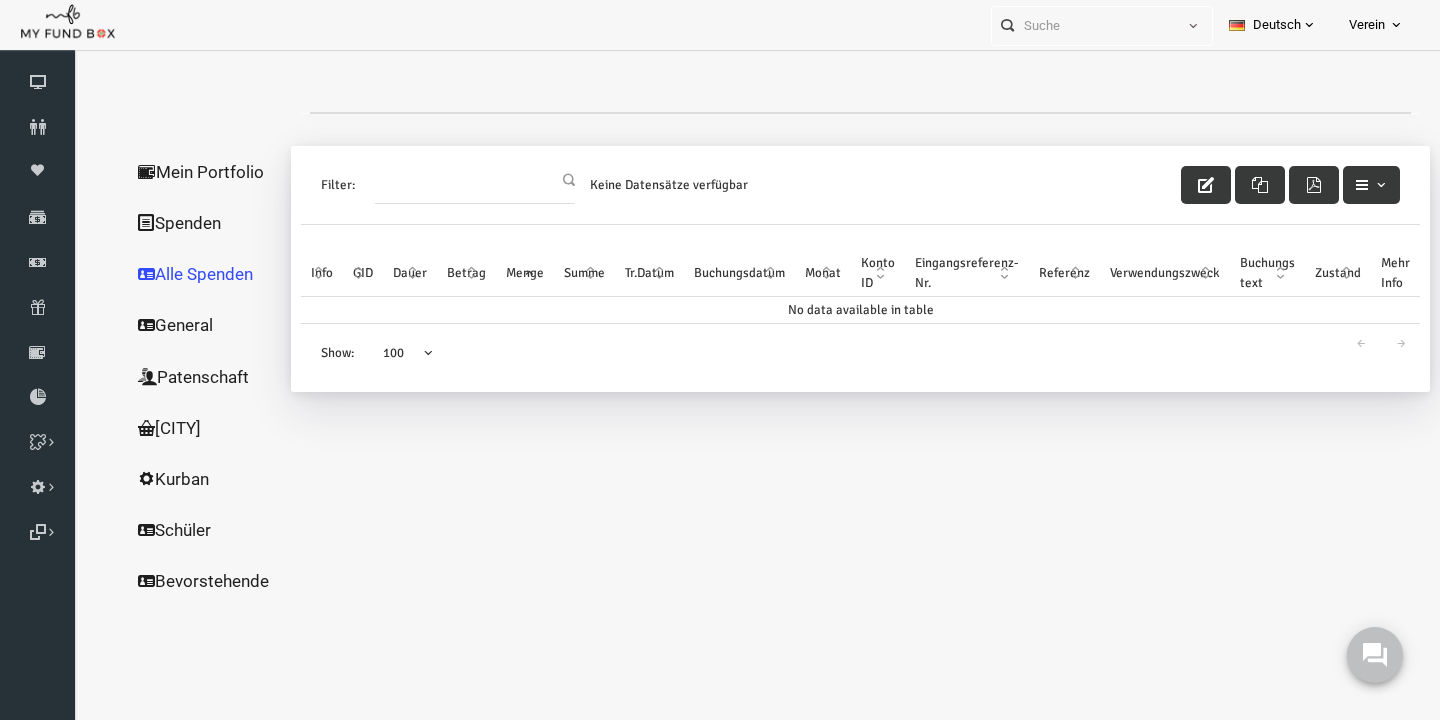 click on "Alle Spenden" at bounding box center (182, 274) 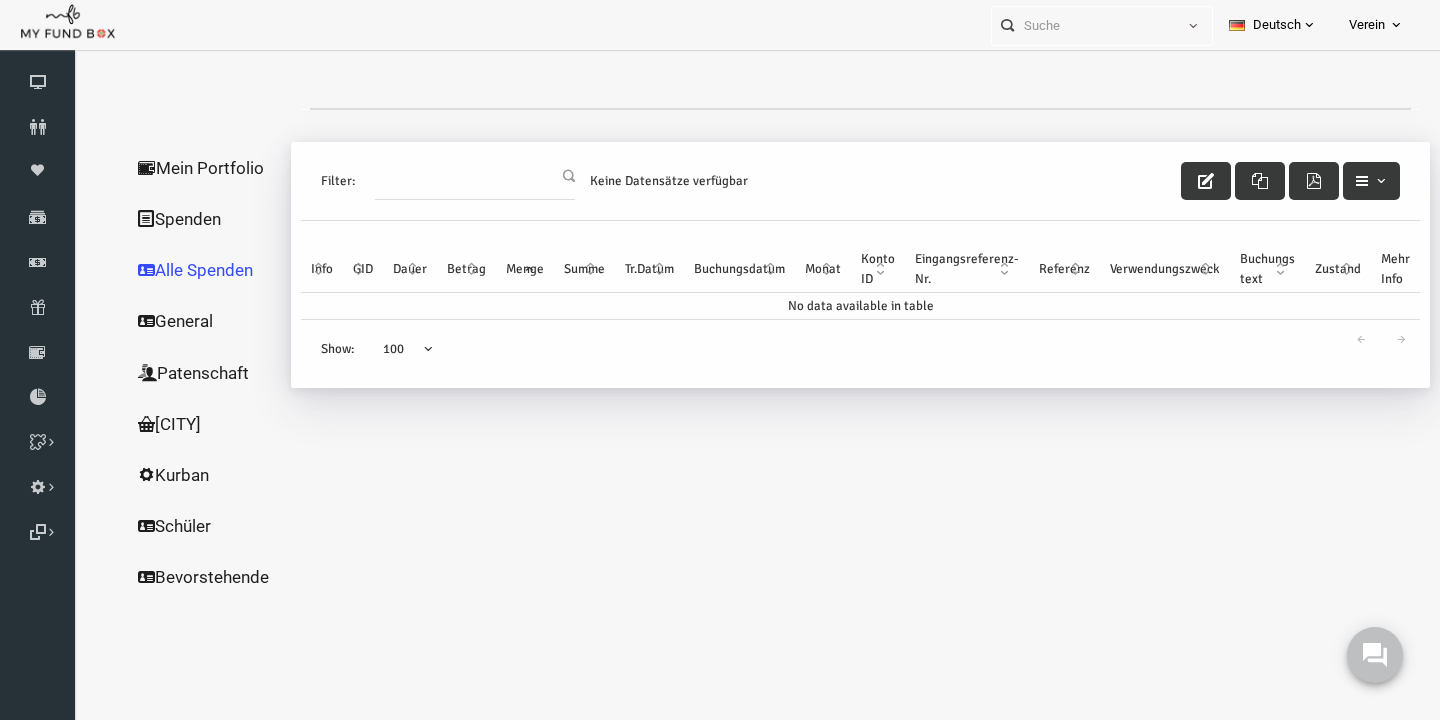 scroll, scrollTop: 0, scrollLeft: 0, axis: both 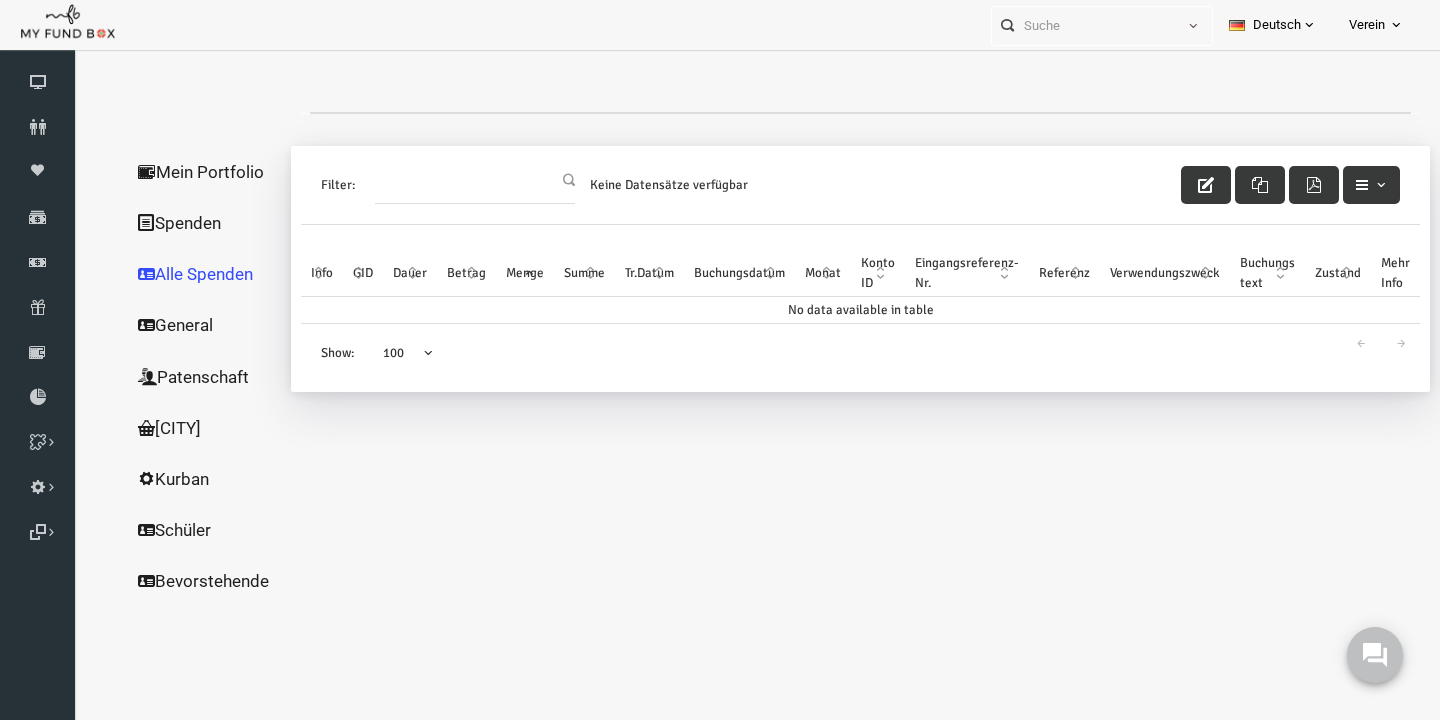 click on "Mein Portfolio" at bounding box center (182, 172) 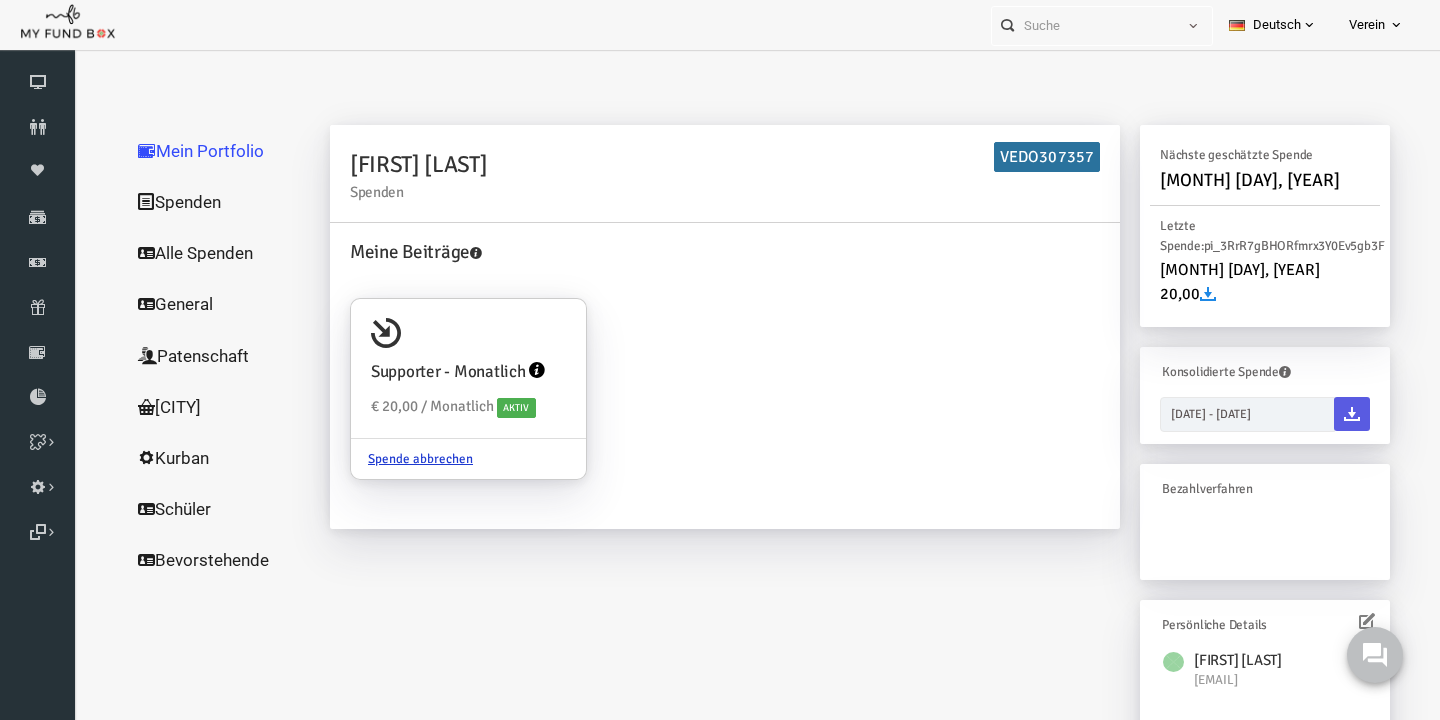 click on "Mein Portfolio" at bounding box center [192, 151] 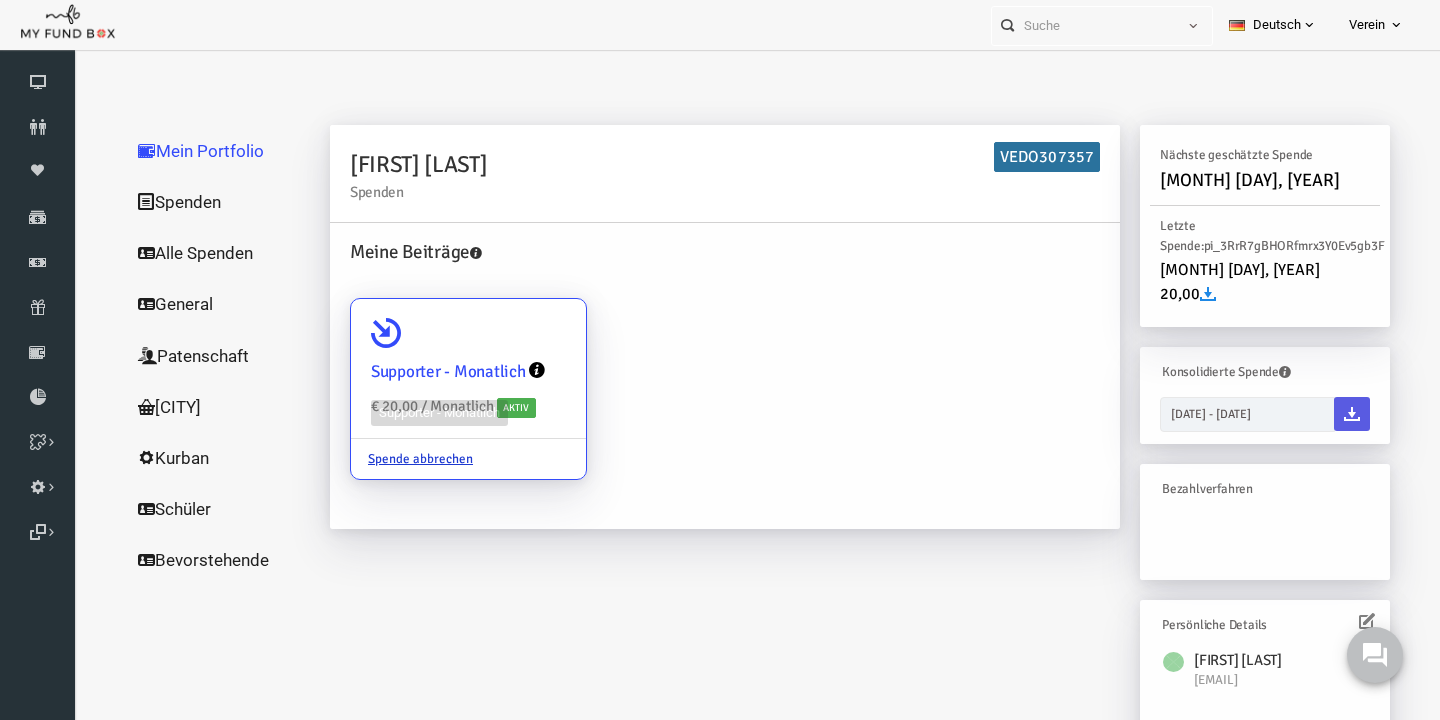 click on "Supporter - Monatlich" at bounding box center [420, 372] 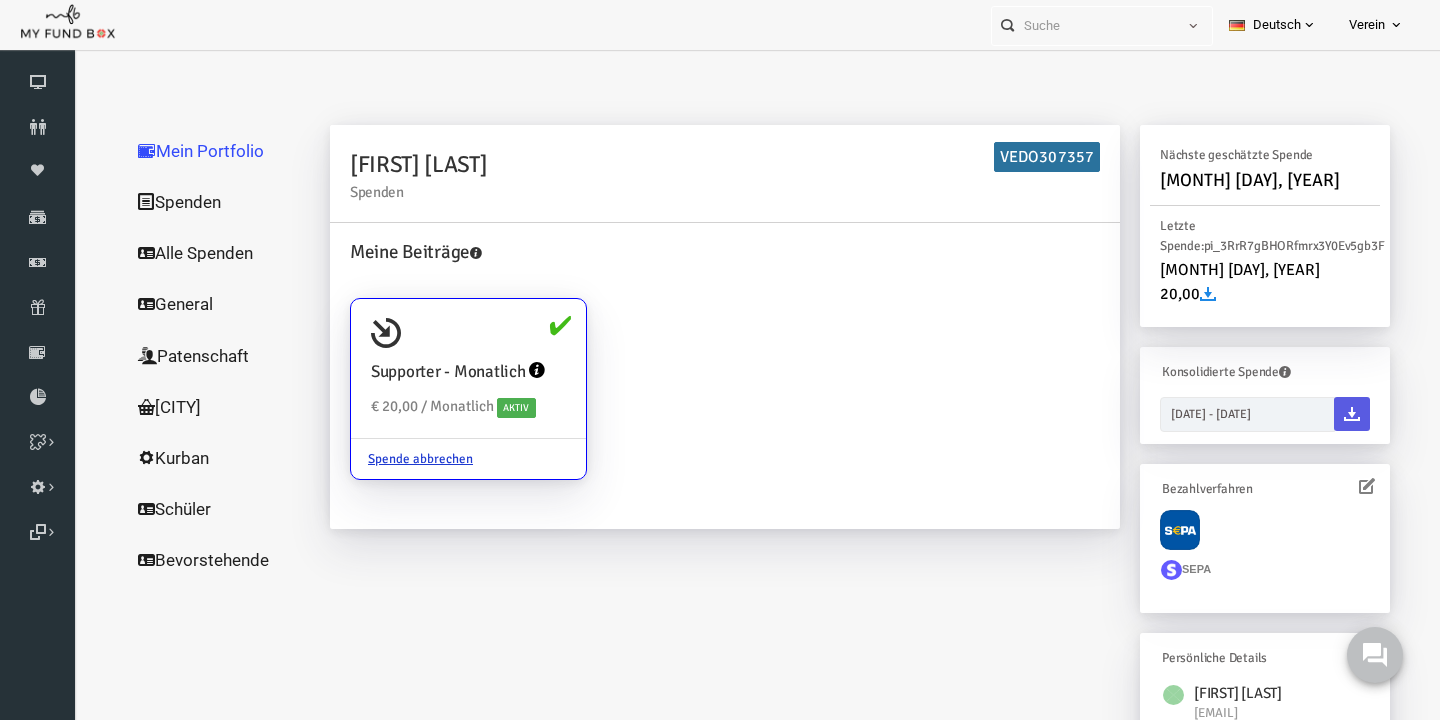 click on "Alle Spenden" at bounding box center (192, 253) 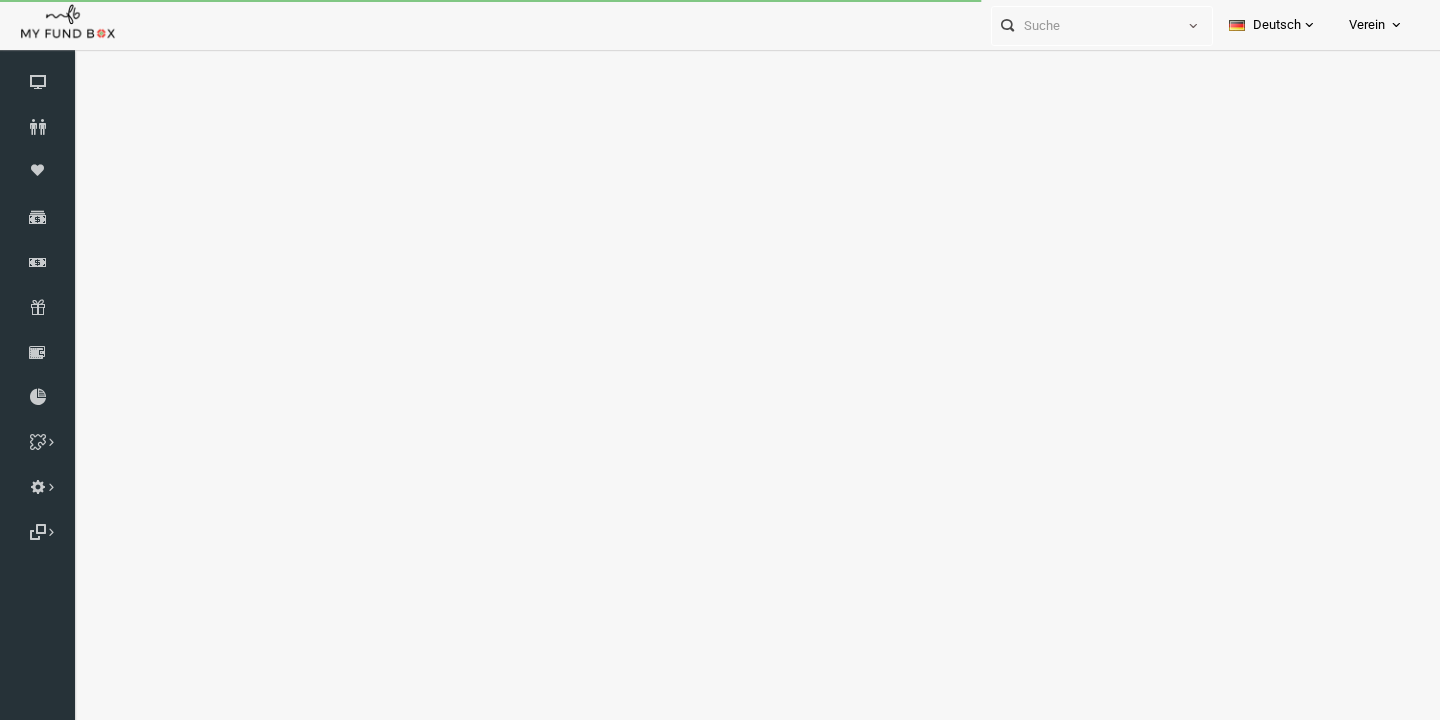 scroll, scrollTop: 0, scrollLeft: 0, axis: both 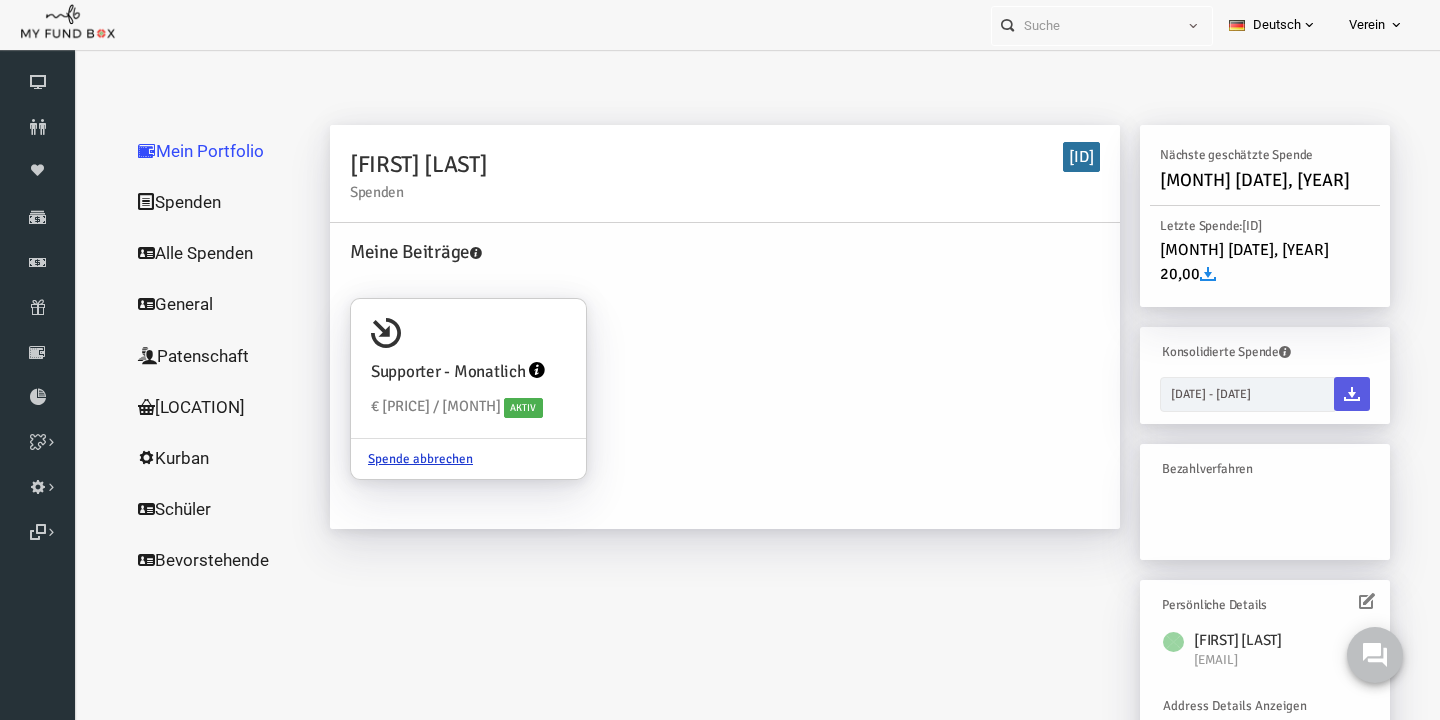 click on "Alle Spenden" at bounding box center (192, 253) 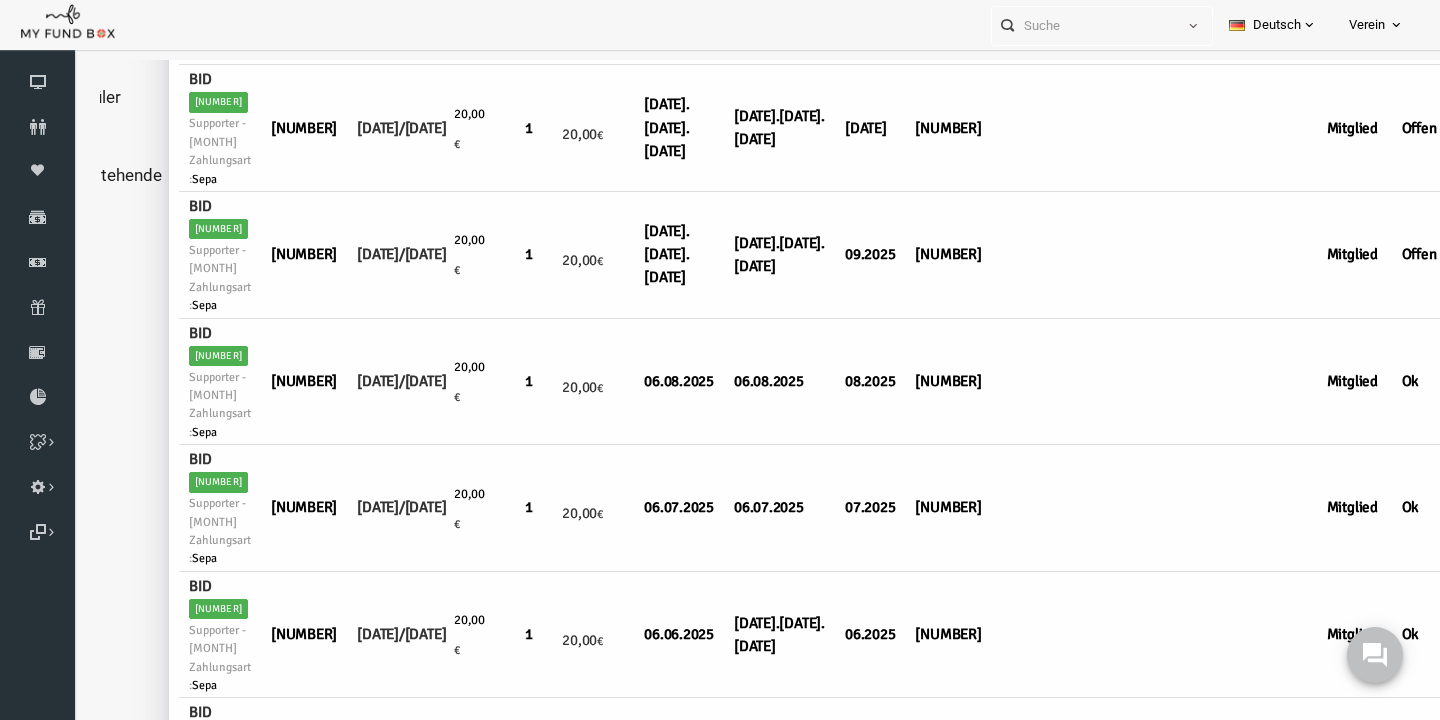 scroll, scrollTop: 486, scrollLeft: 90, axis: both 